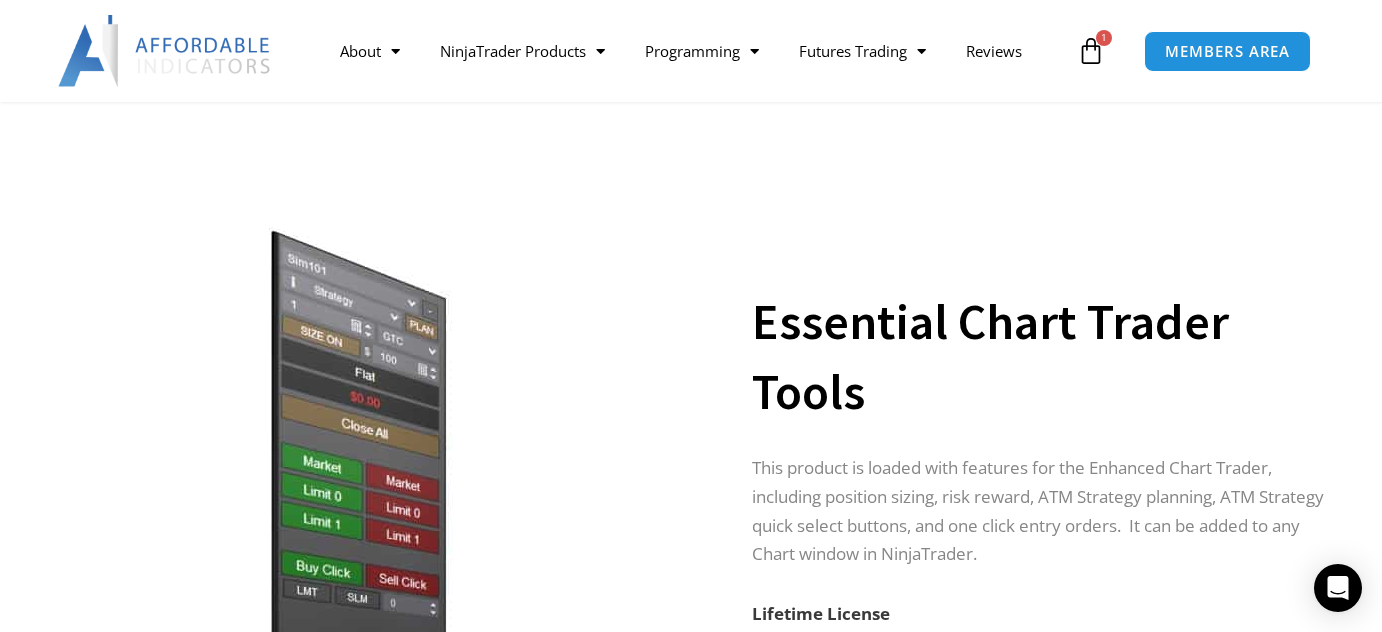scroll, scrollTop: 818, scrollLeft: 0, axis: vertical 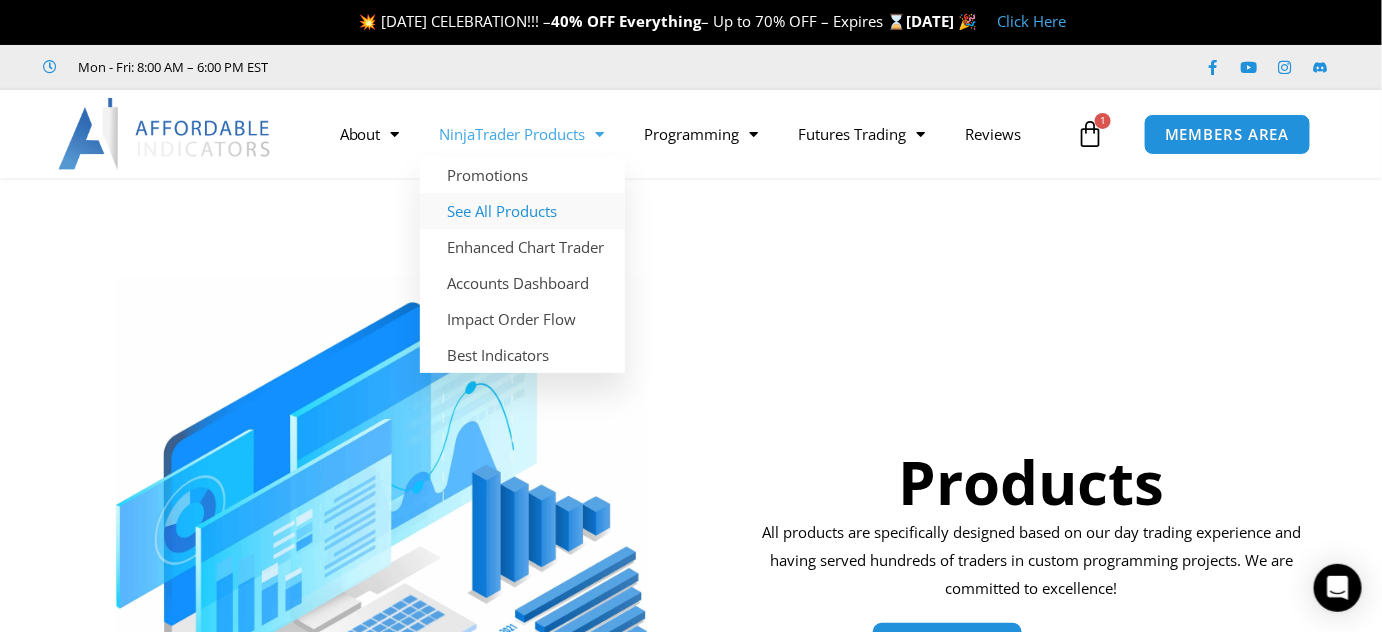 click on "See All Products" 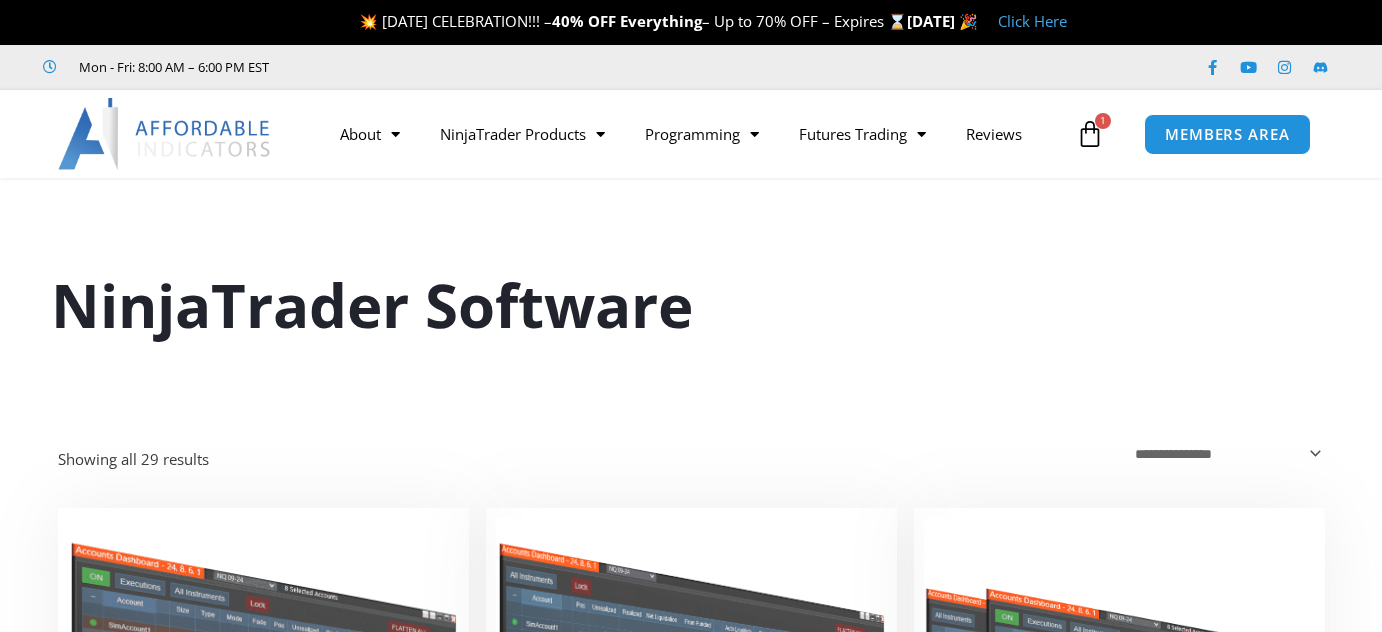scroll, scrollTop: 0, scrollLeft: 0, axis: both 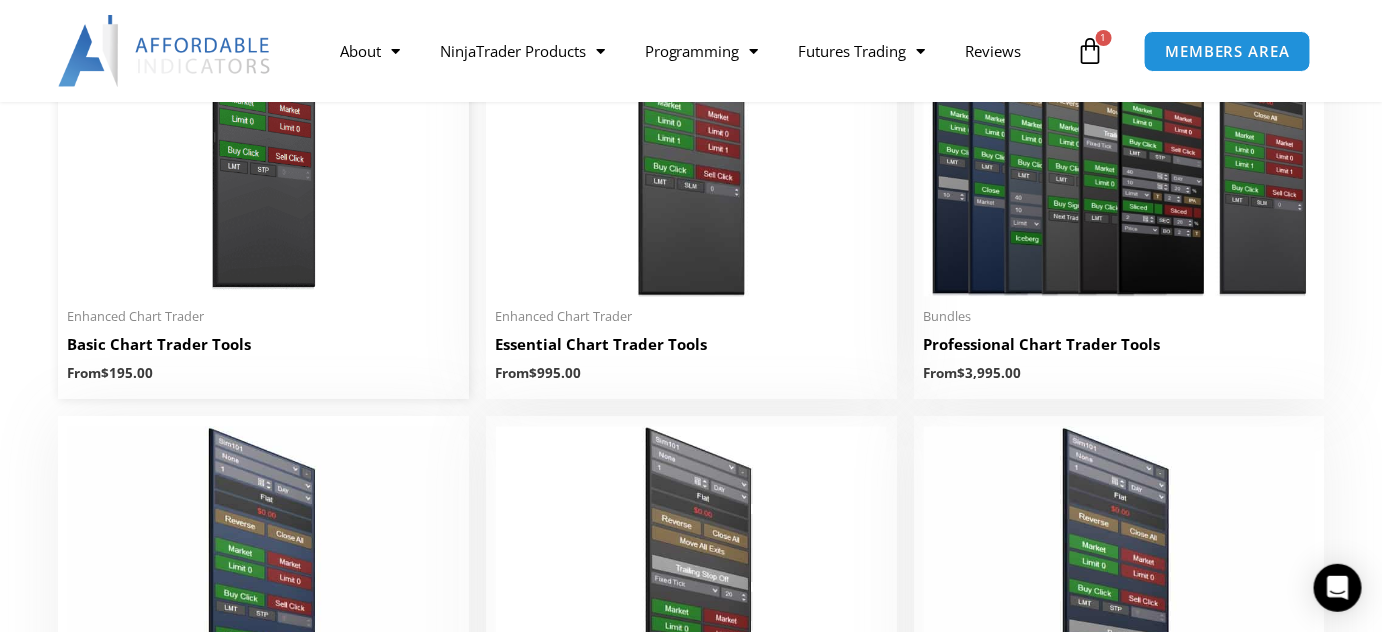 click on "Basic Chart Trader Tools" at bounding box center [263, 345] 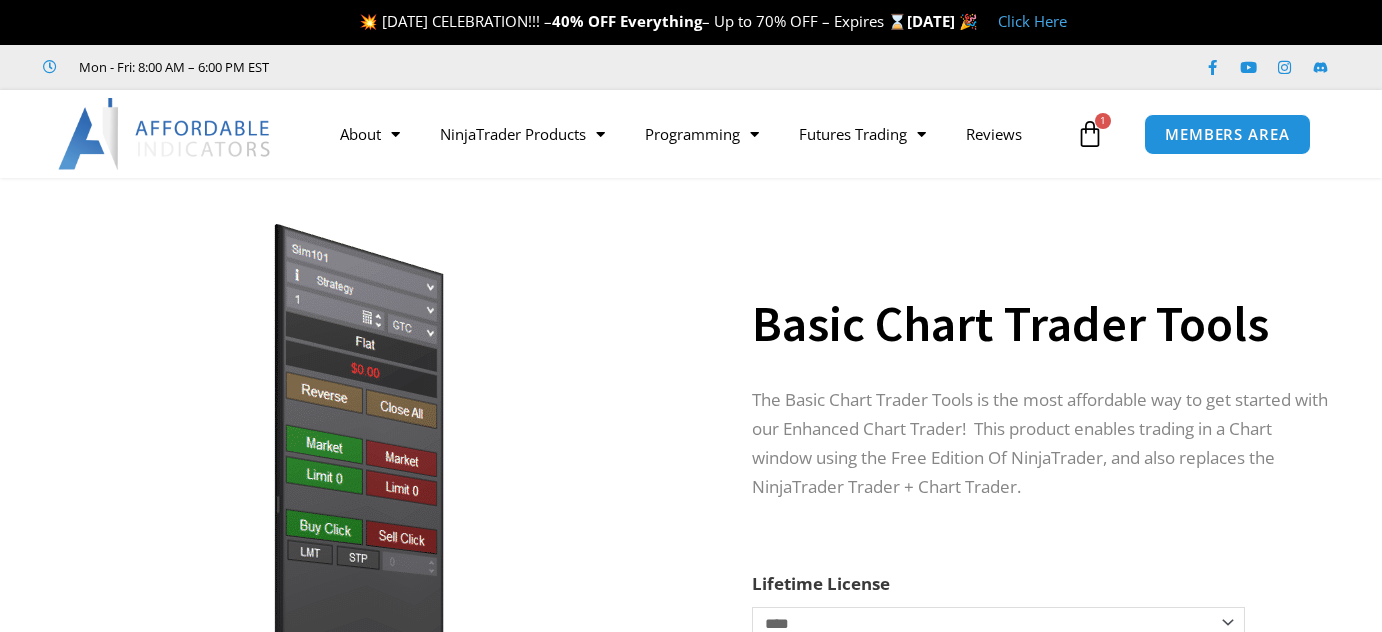 scroll, scrollTop: 181, scrollLeft: 0, axis: vertical 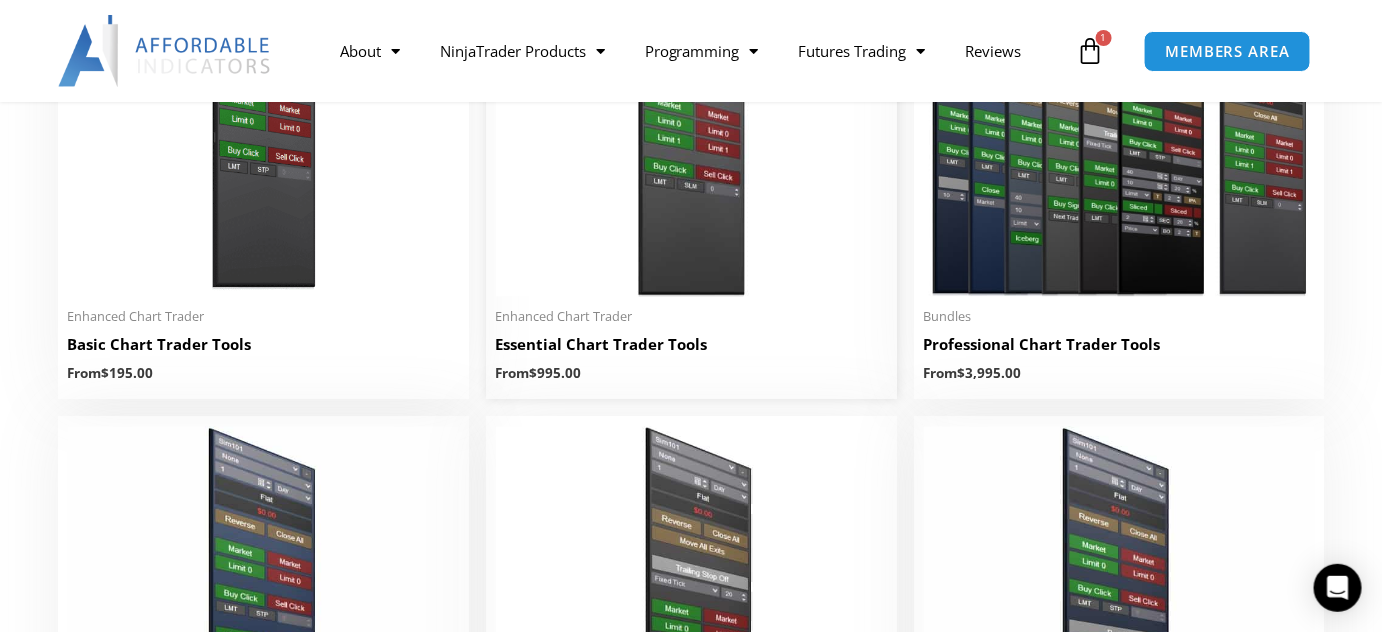 click on "Essential Chart Trader Tools" at bounding box center (691, 345) 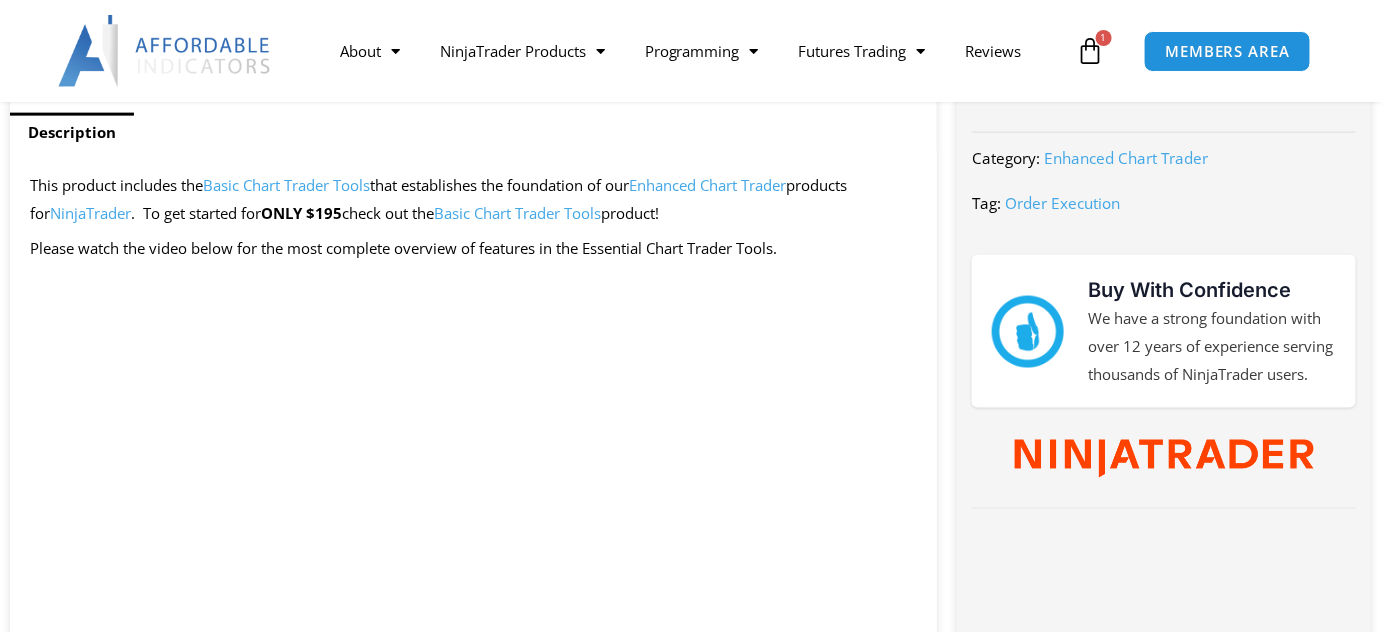 scroll, scrollTop: 0, scrollLeft: 0, axis: both 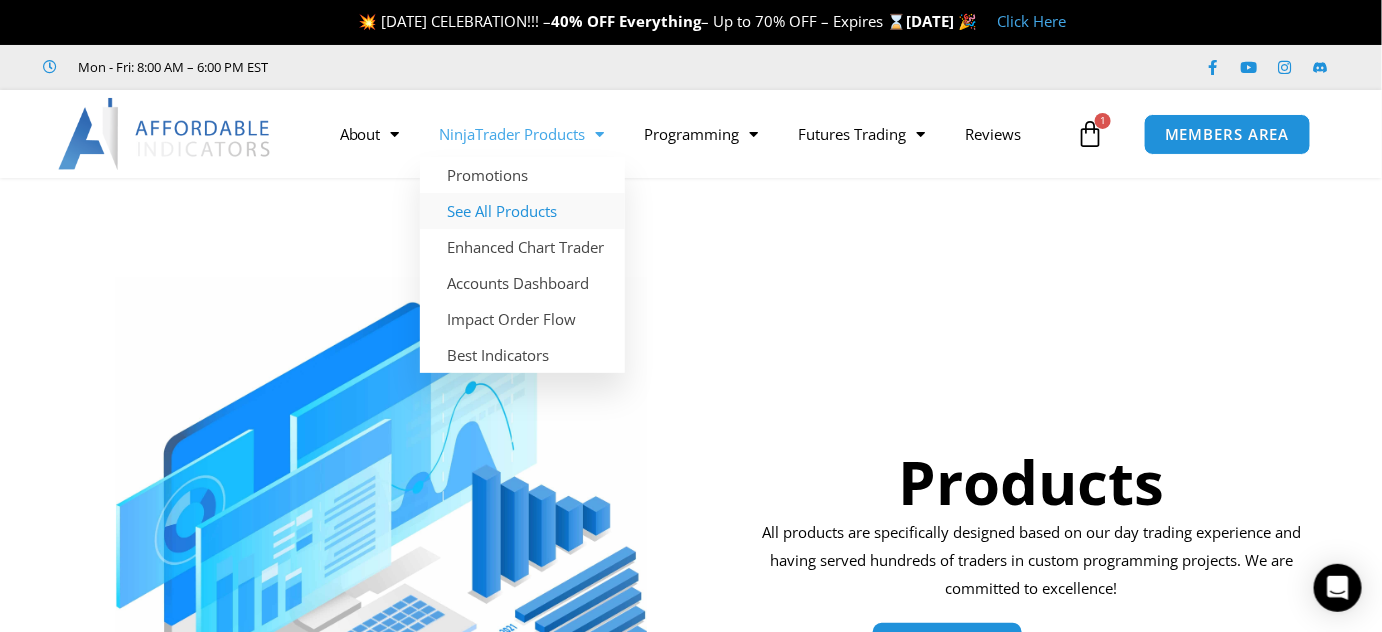 click on "See All Products" 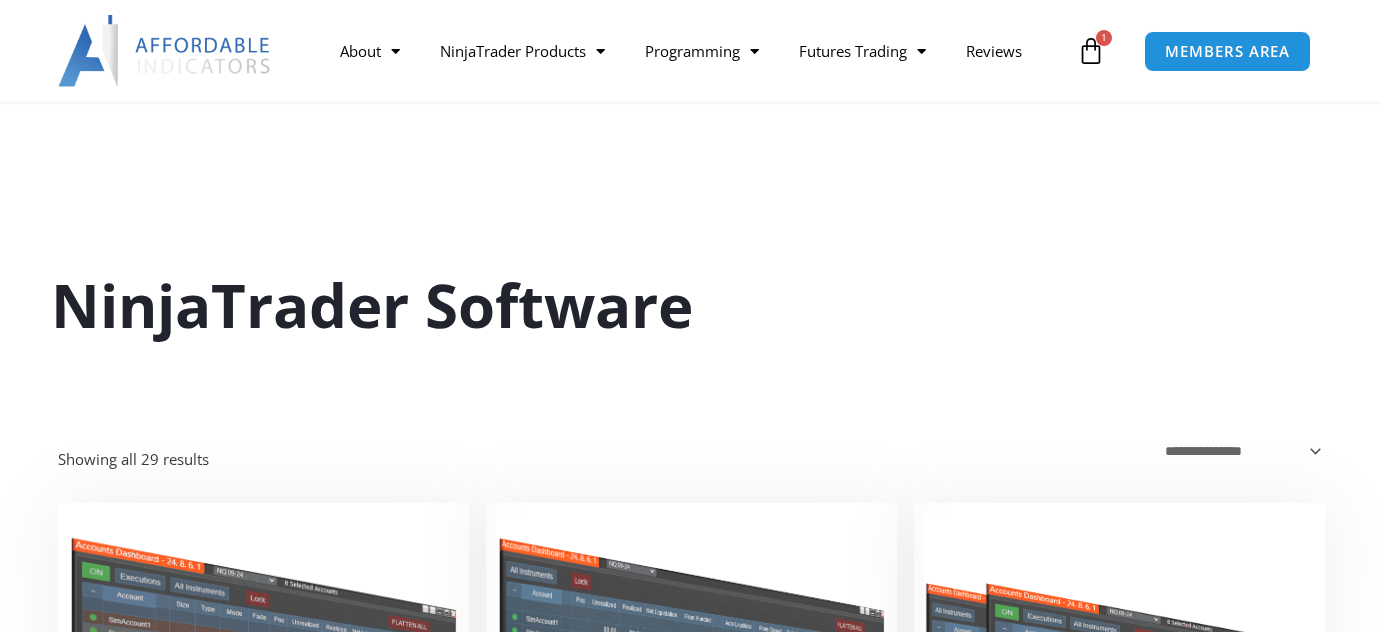 scroll, scrollTop: 454, scrollLeft: 0, axis: vertical 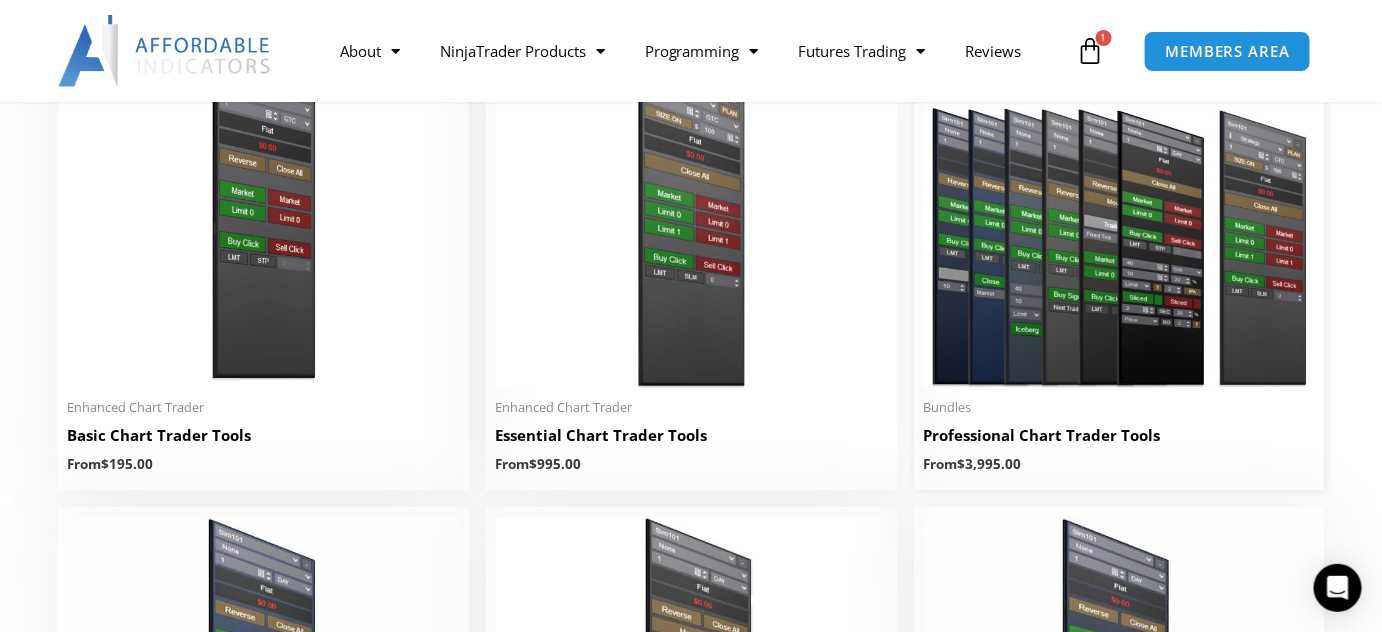 click on "Professional Chart Trader Tools" at bounding box center [1119, 436] 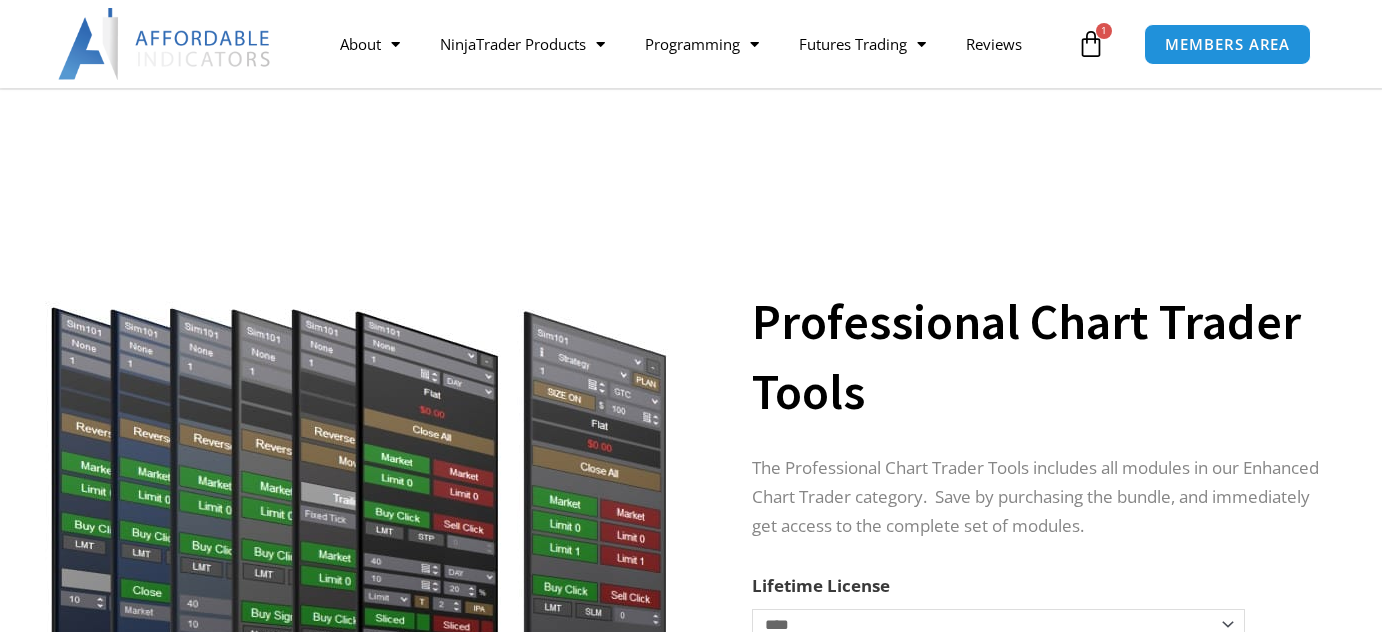 scroll, scrollTop: 363, scrollLeft: 0, axis: vertical 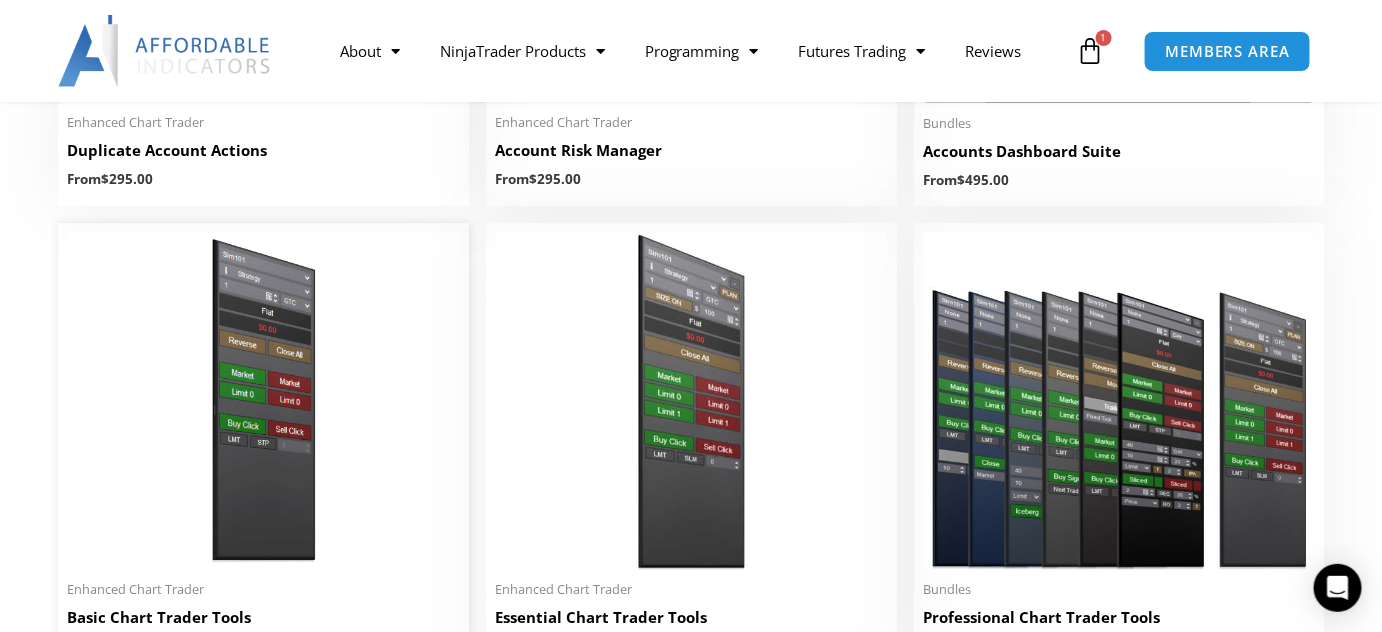 click at bounding box center [263, 401] 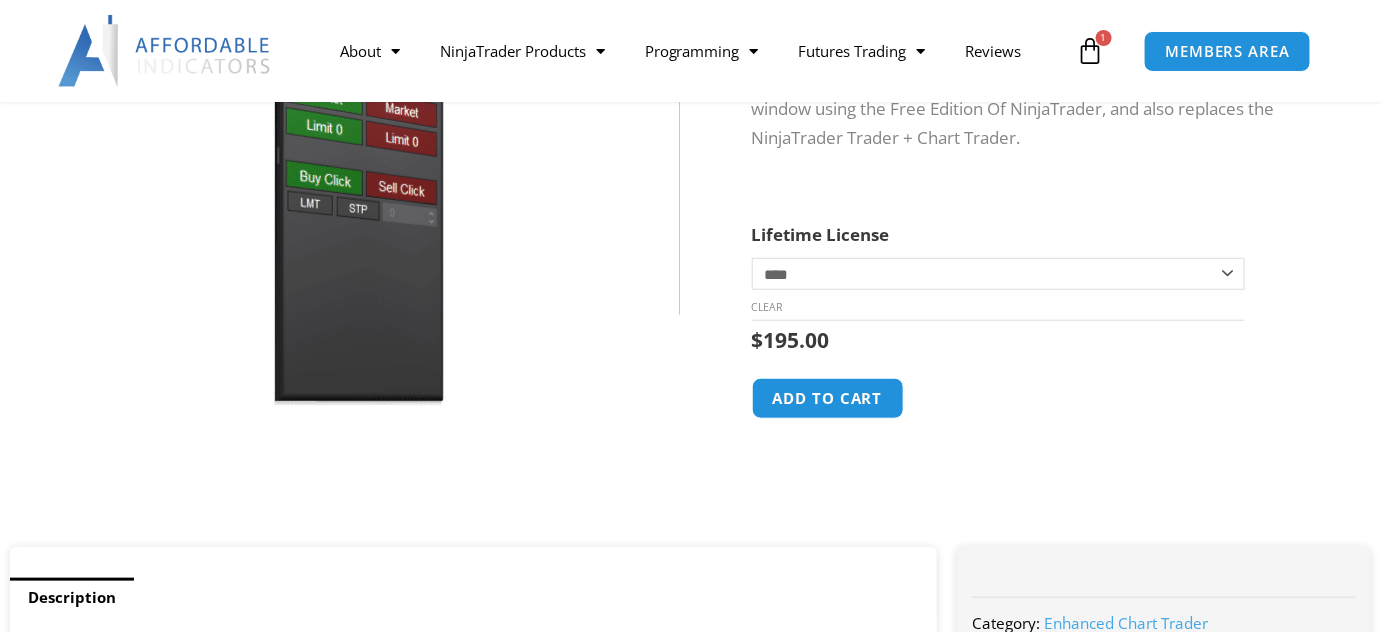 scroll, scrollTop: 0, scrollLeft: 0, axis: both 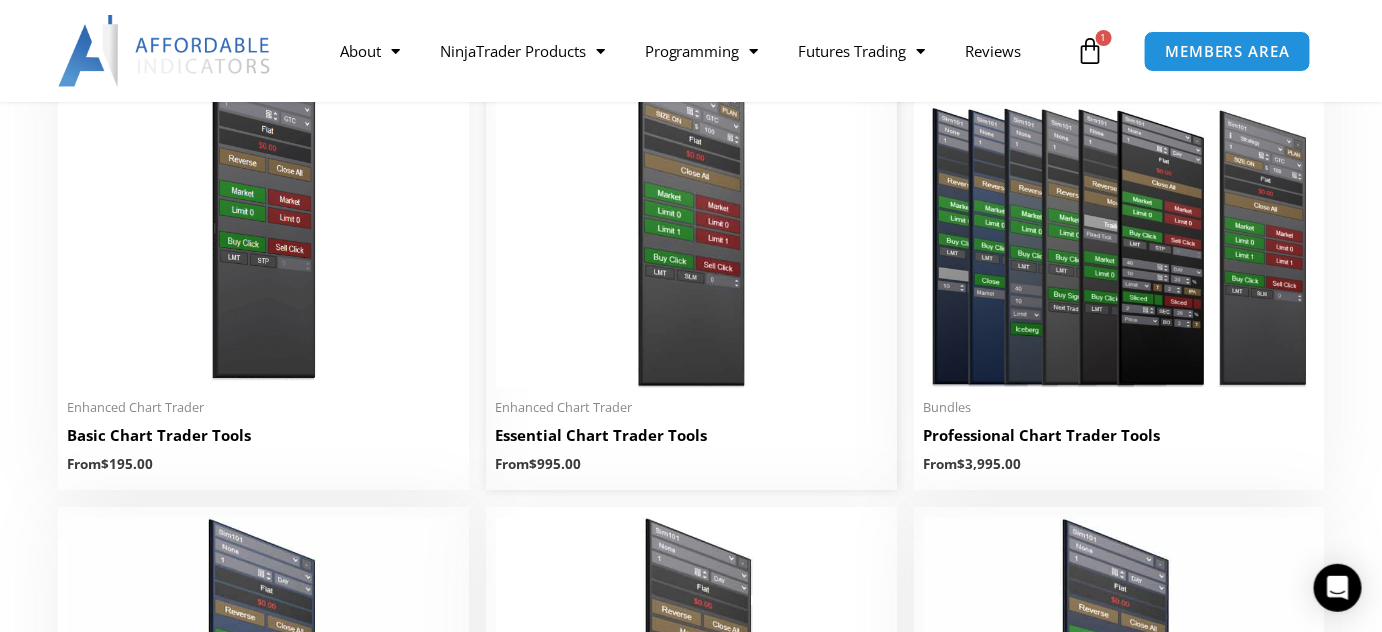 click on "Essential Chart Trader Tools" at bounding box center [691, 436] 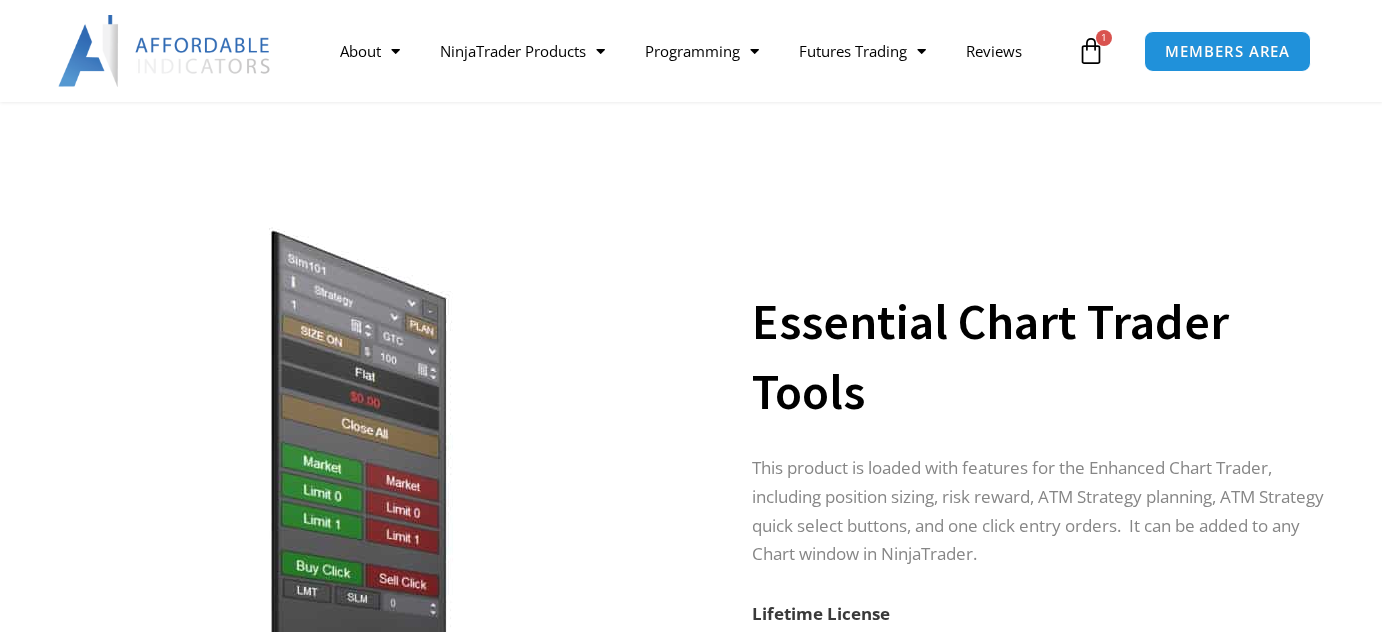 scroll, scrollTop: 825, scrollLeft: 0, axis: vertical 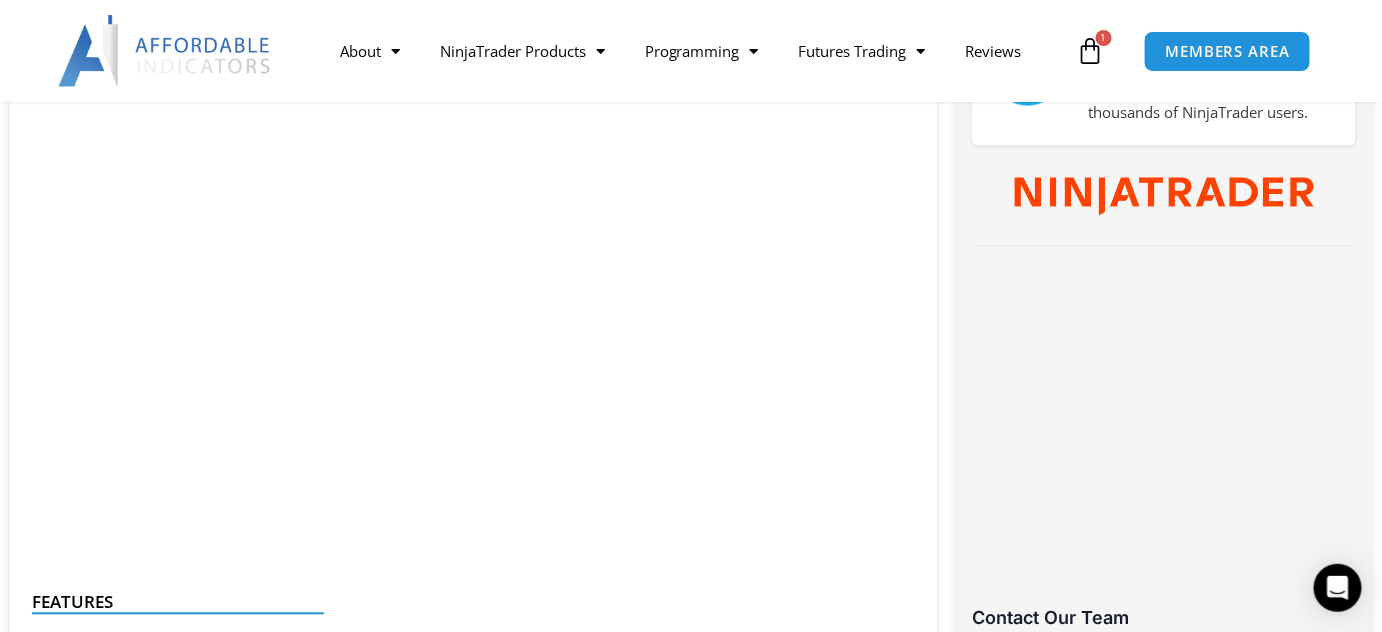 click at bounding box center (1091, 51) 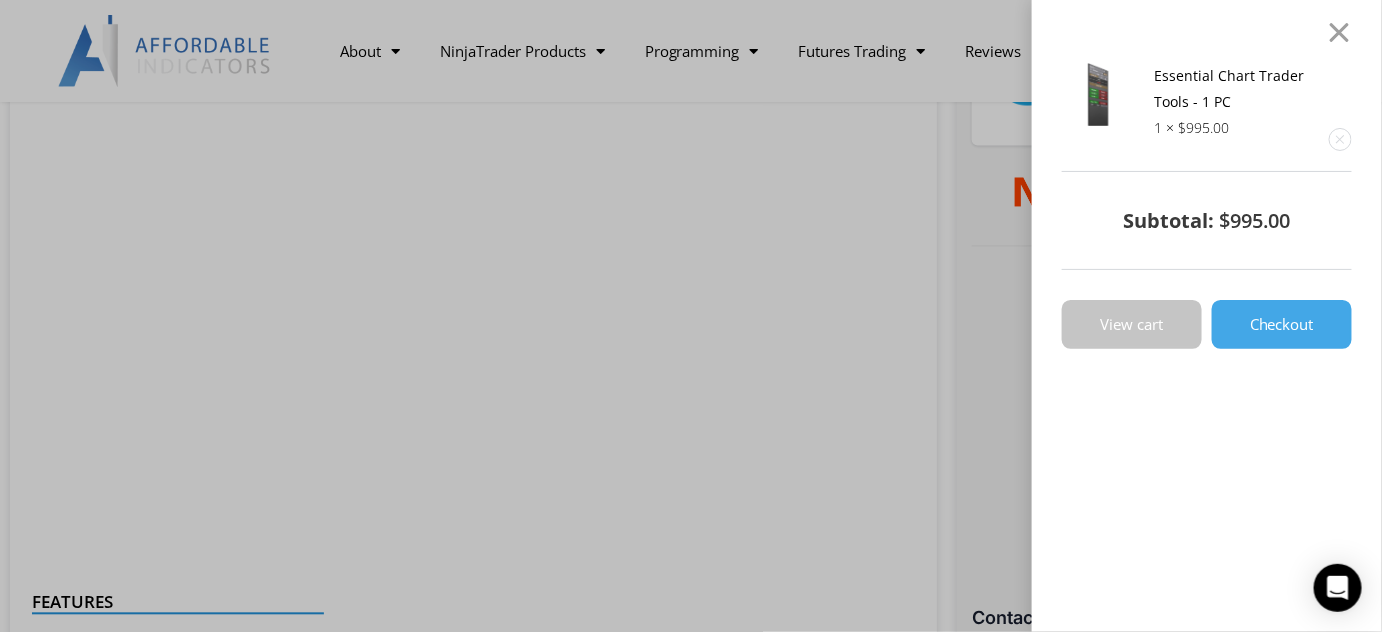 click on "View cart" at bounding box center [1132, 324] 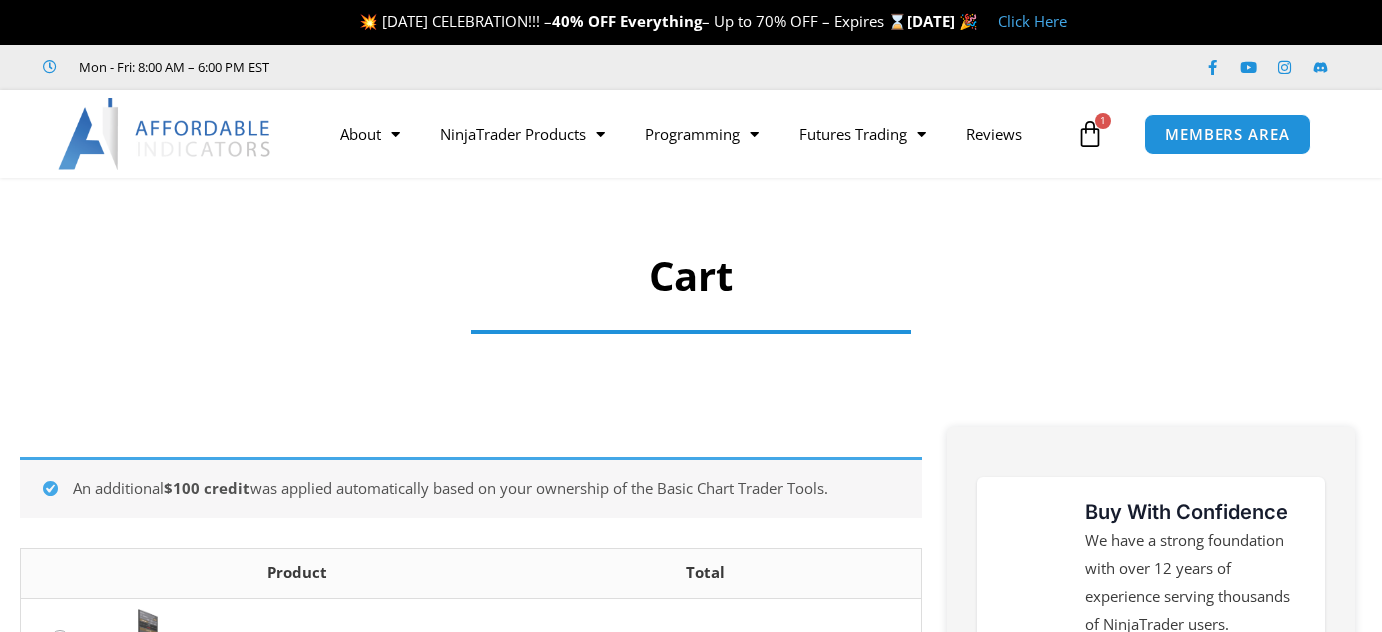 scroll, scrollTop: 0, scrollLeft: 0, axis: both 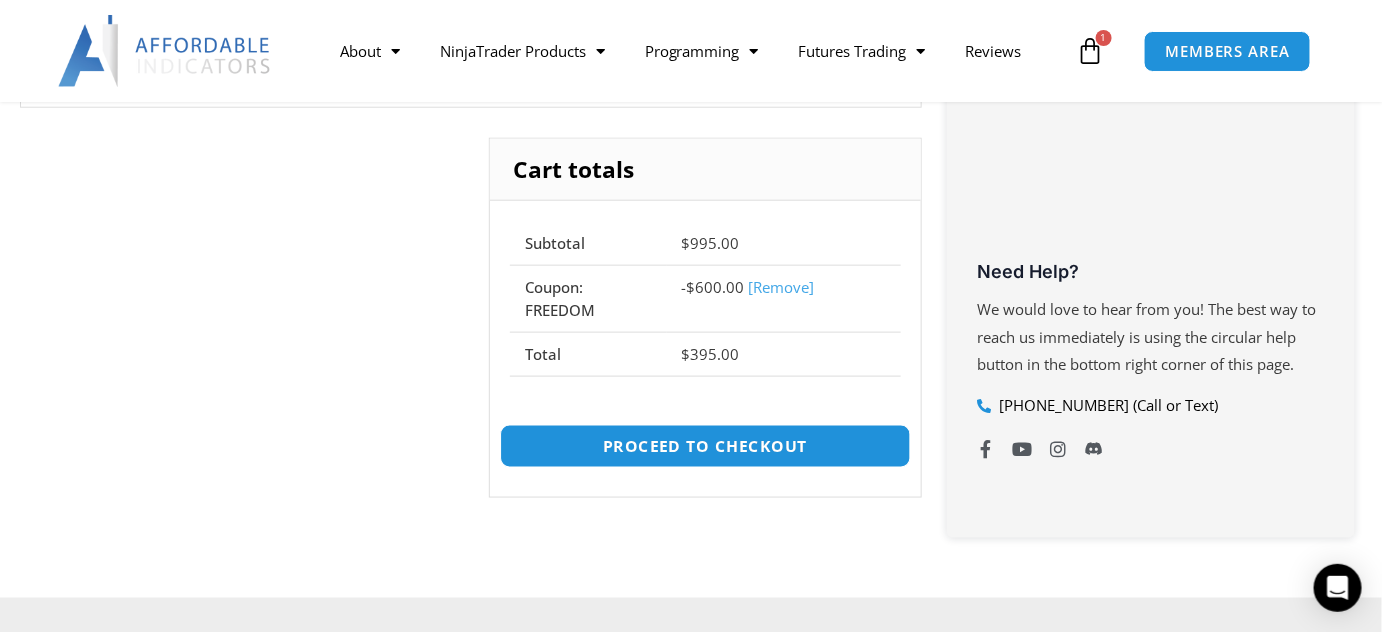 click on "Proceed to checkout" 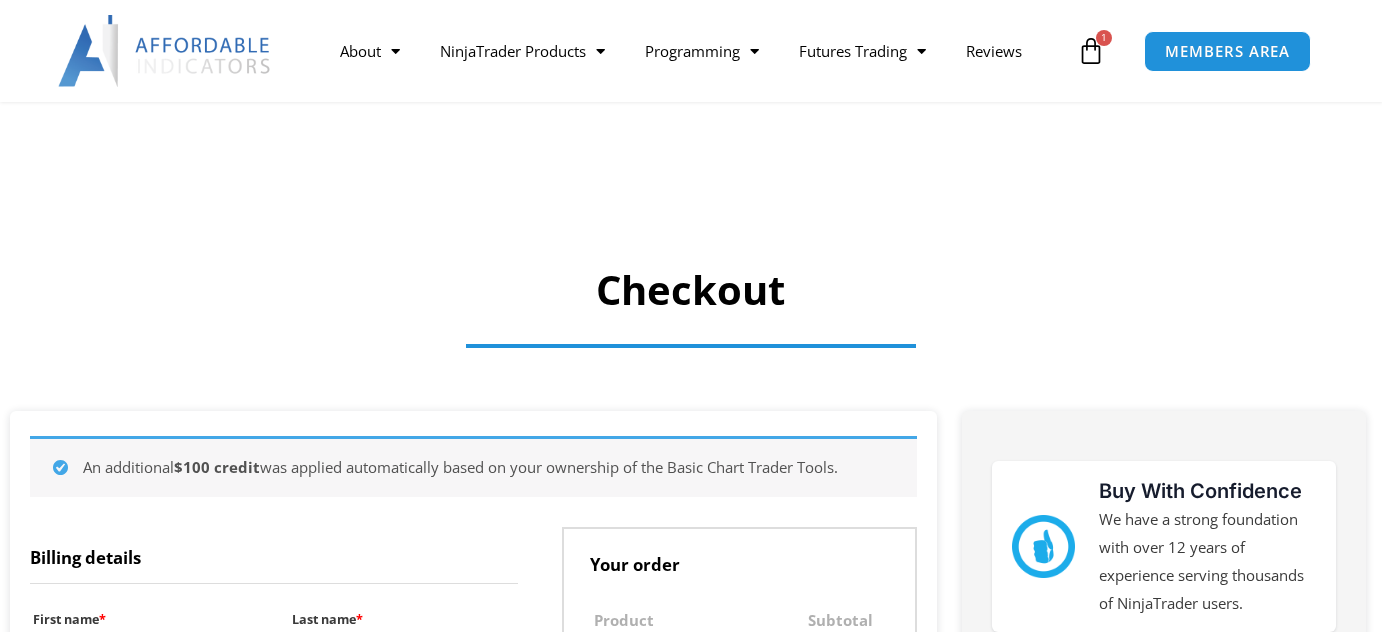 select on "**" 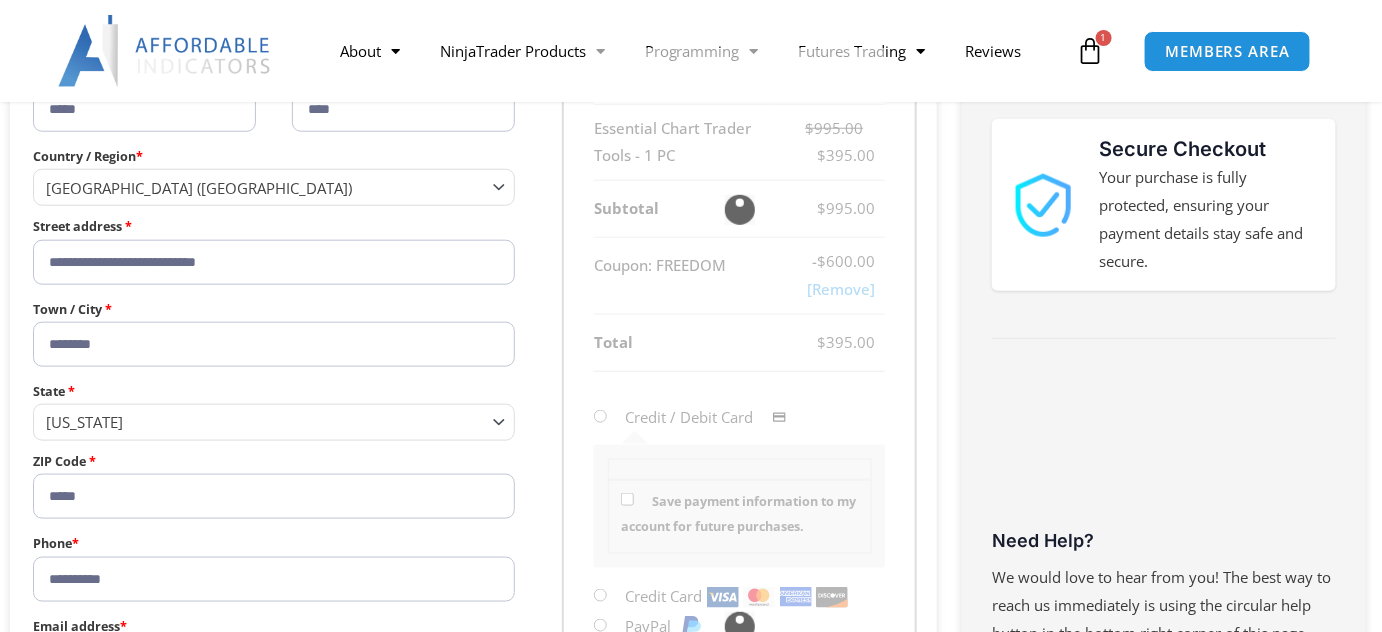 scroll, scrollTop: 545, scrollLeft: 0, axis: vertical 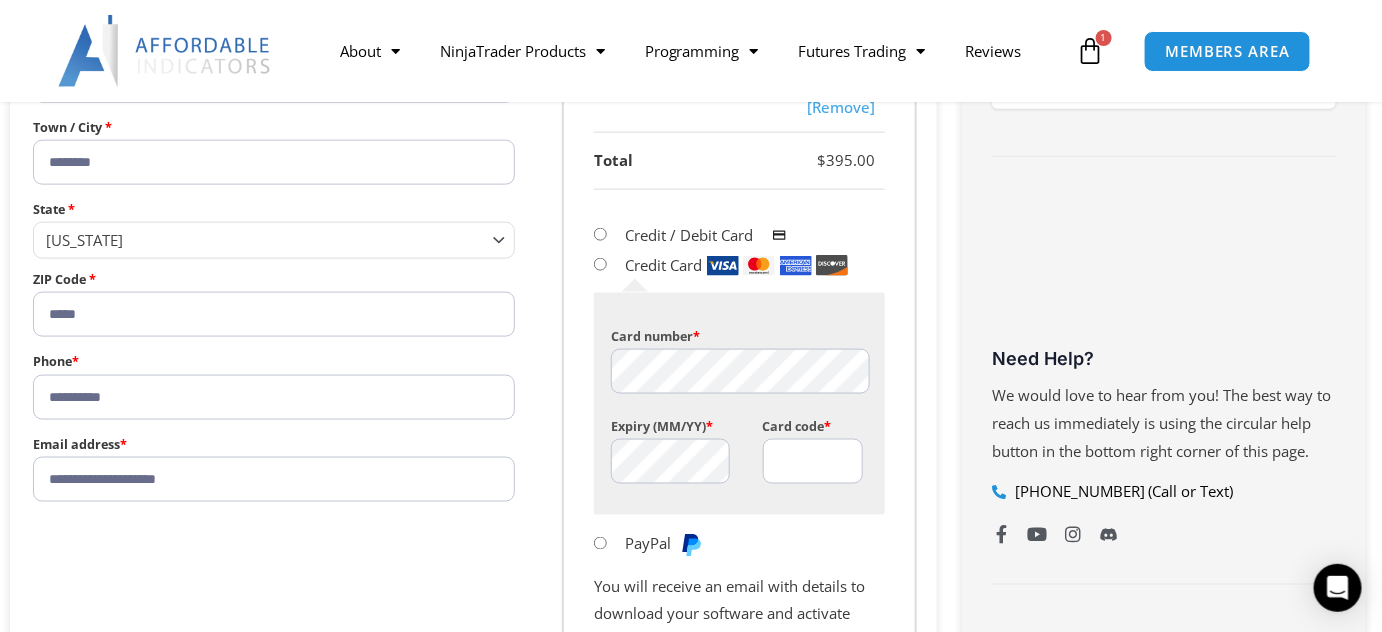 click on "Card code  *" at bounding box center [813, 461] 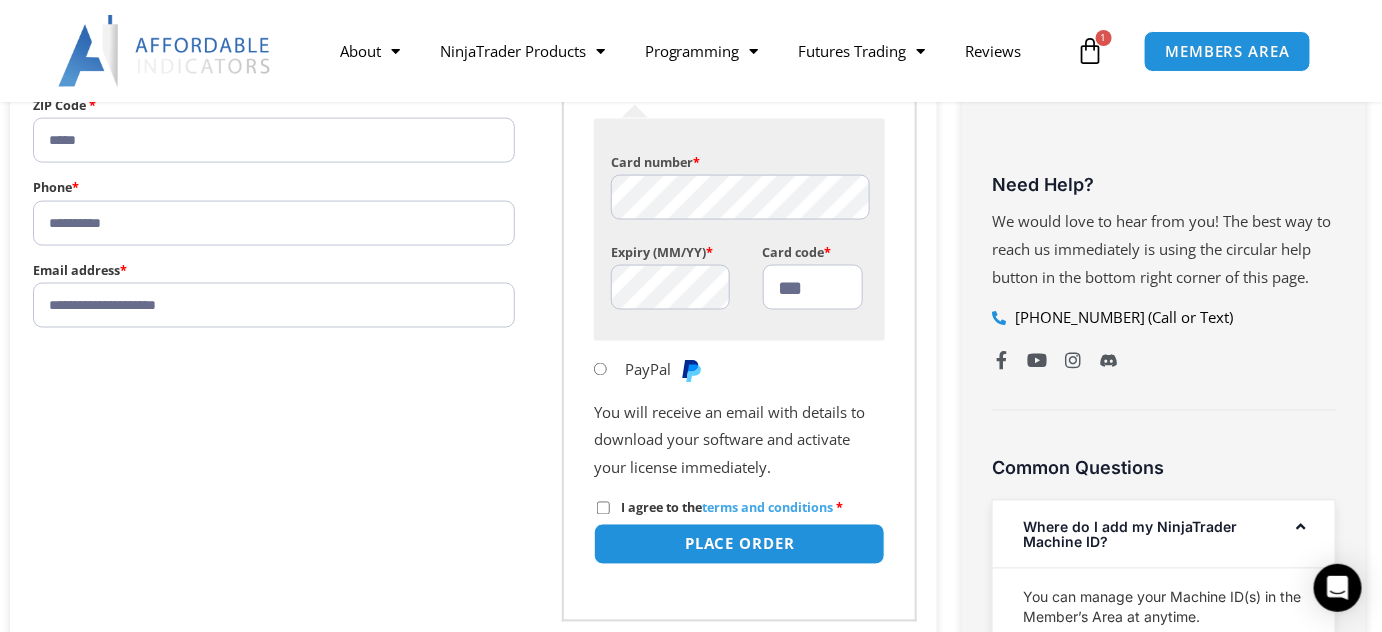 scroll, scrollTop: 909, scrollLeft: 0, axis: vertical 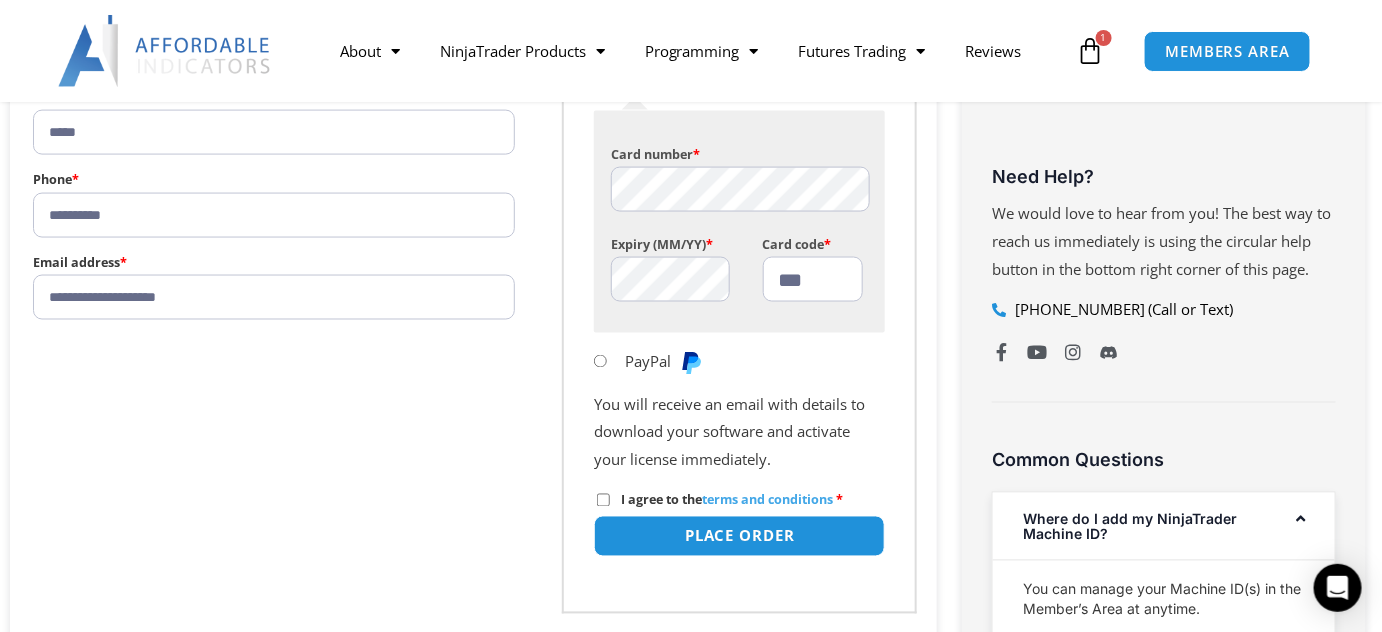 type on "***" 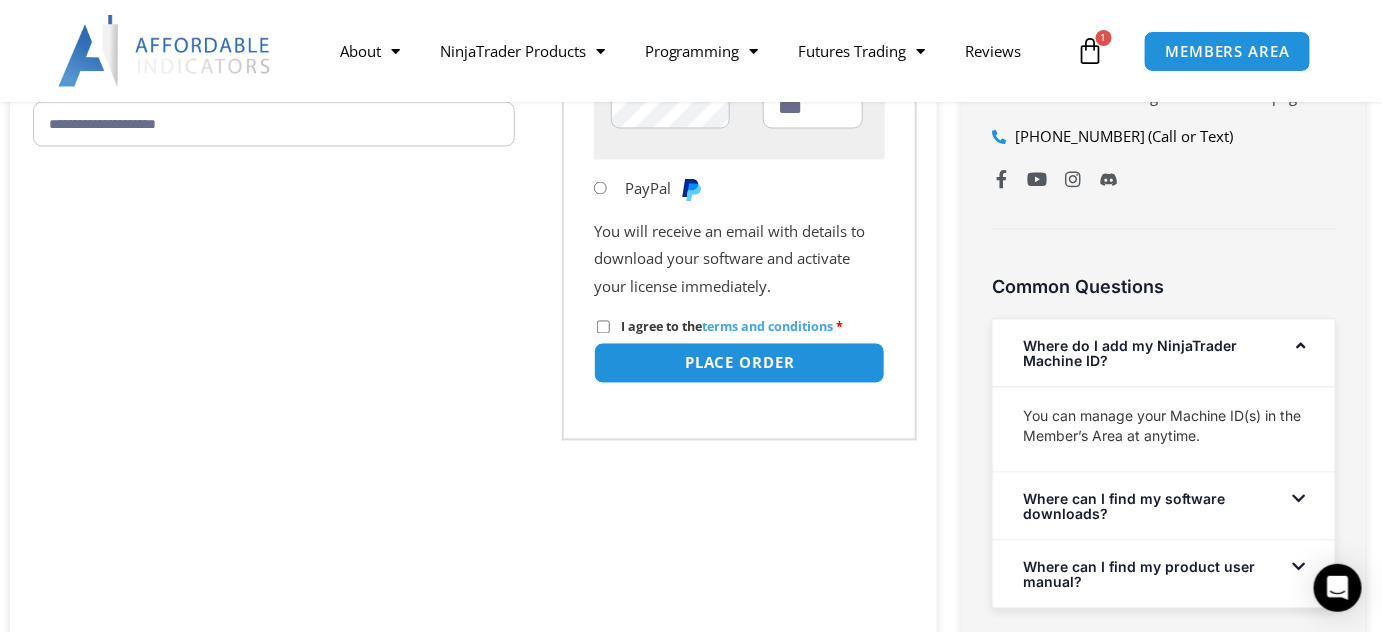 scroll, scrollTop: 1090, scrollLeft: 0, axis: vertical 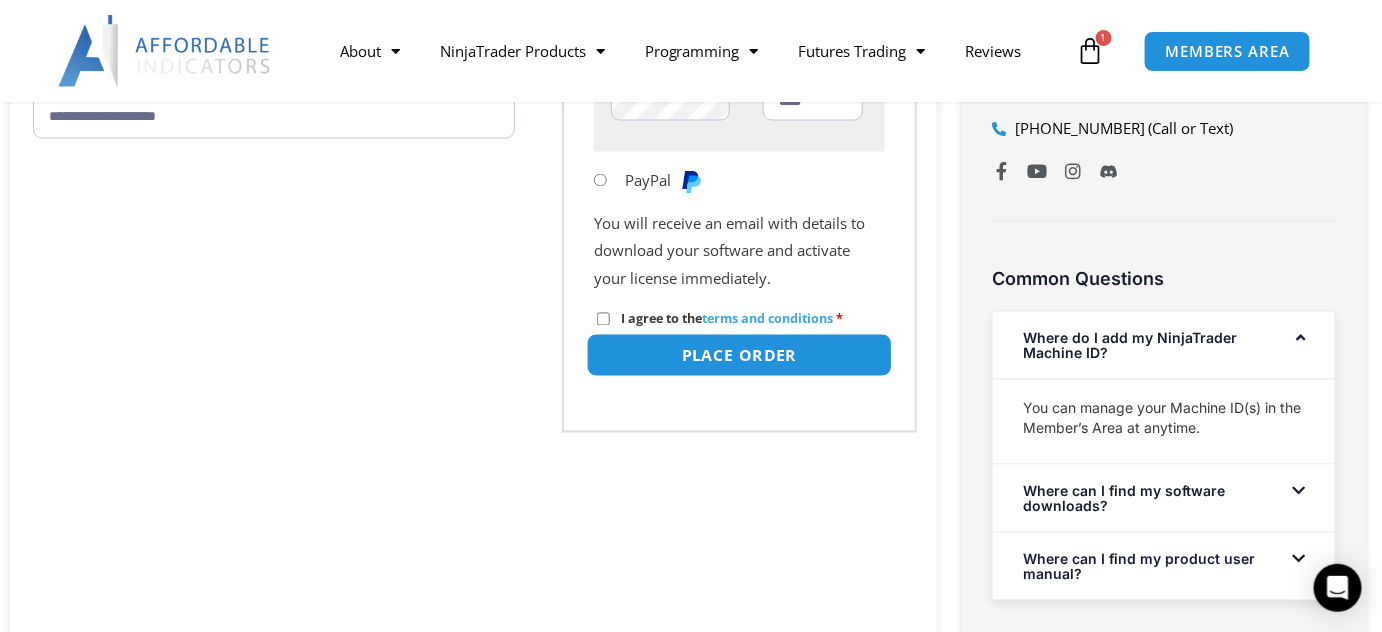 click on "Place order" at bounding box center [740, 355] 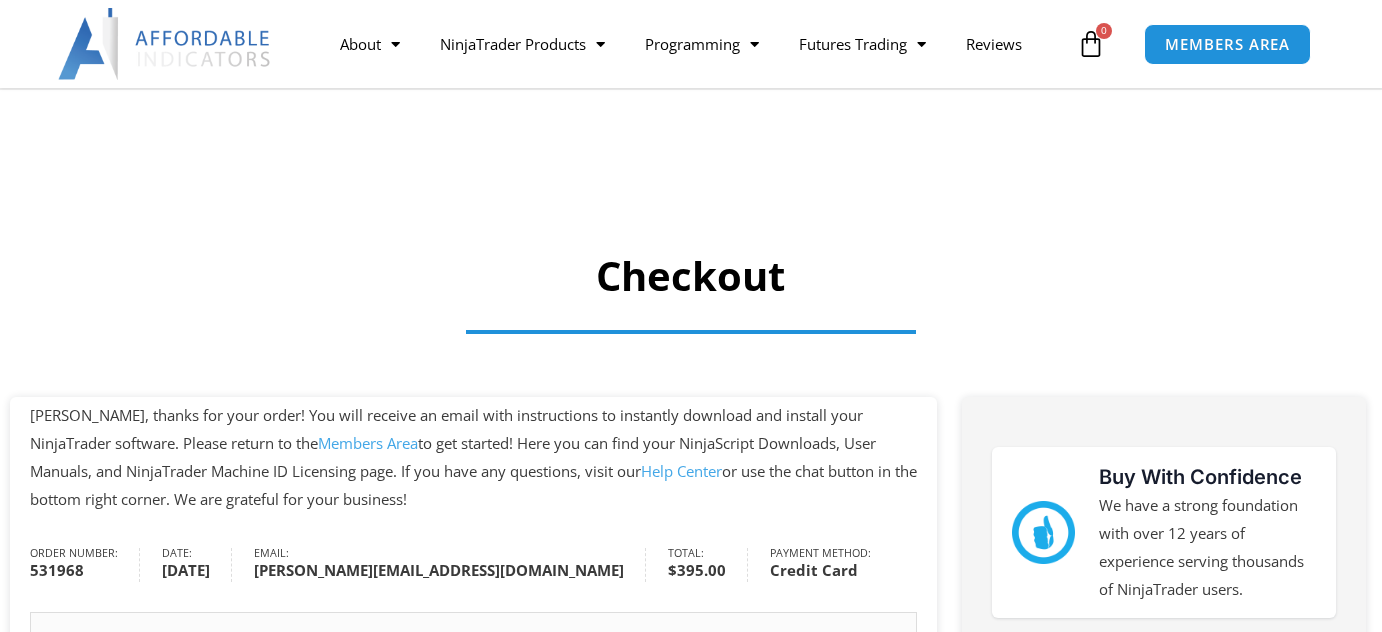 scroll, scrollTop: 90, scrollLeft: 0, axis: vertical 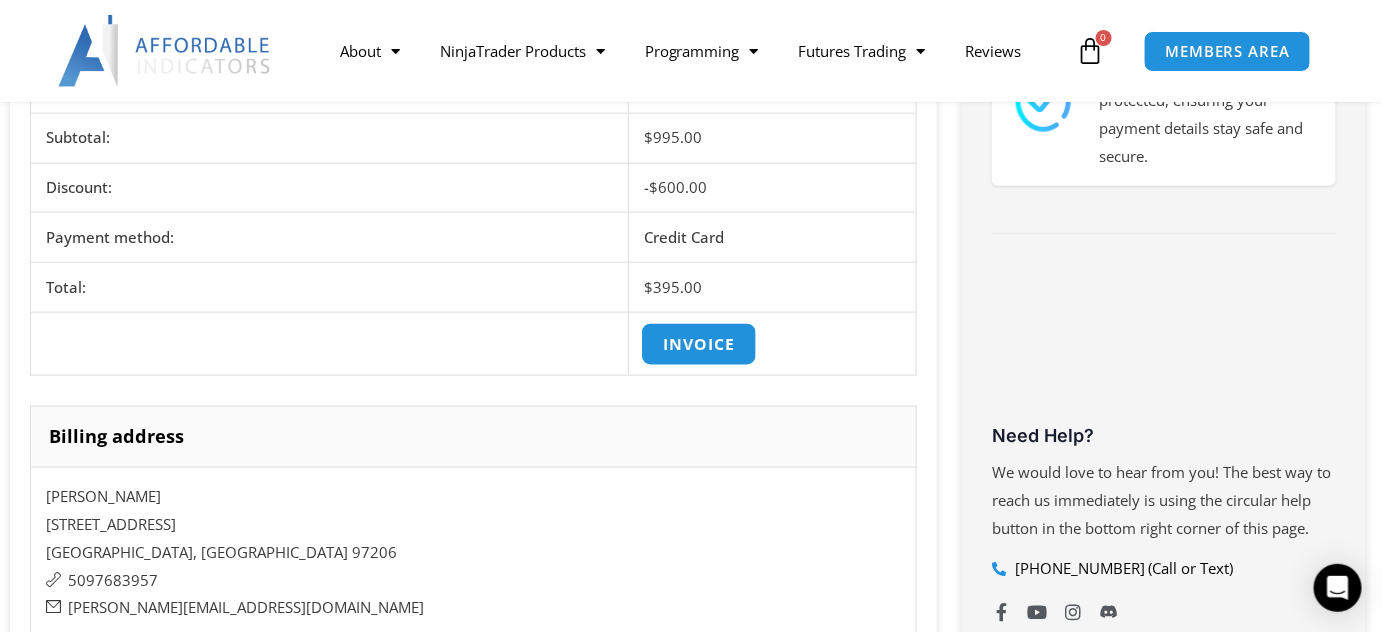 click on "Invoice" at bounding box center (699, 344) 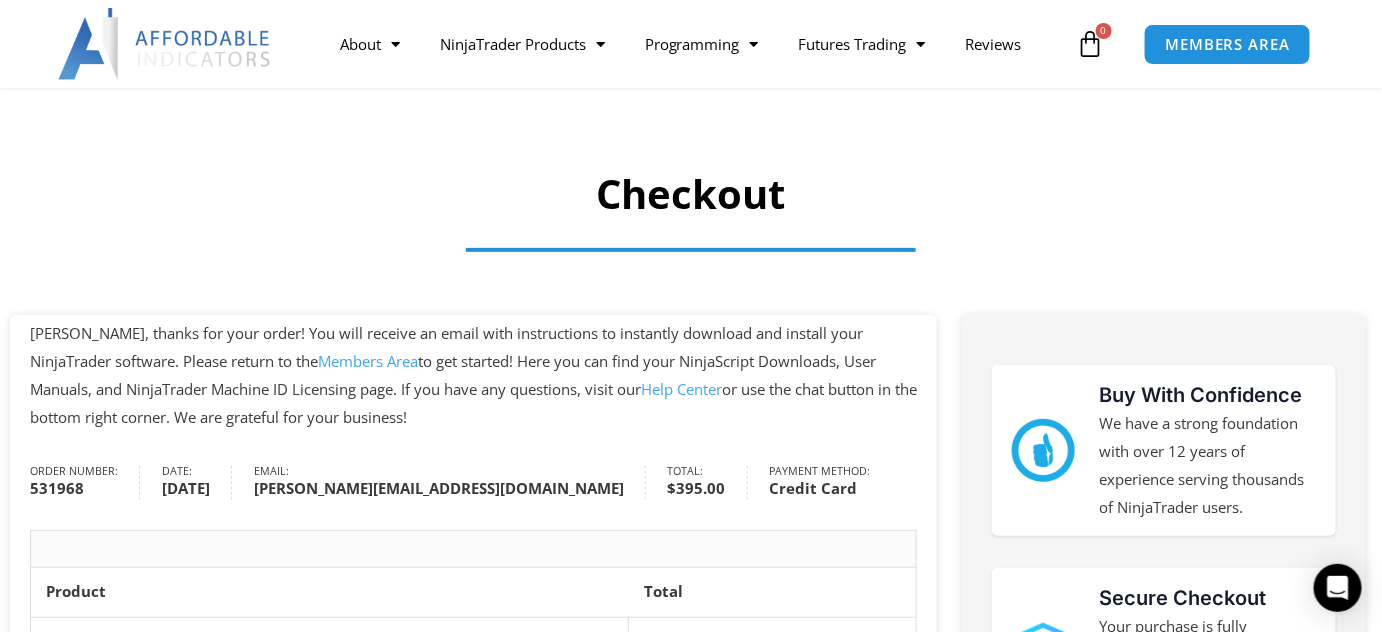 scroll, scrollTop: 0, scrollLeft: 0, axis: both 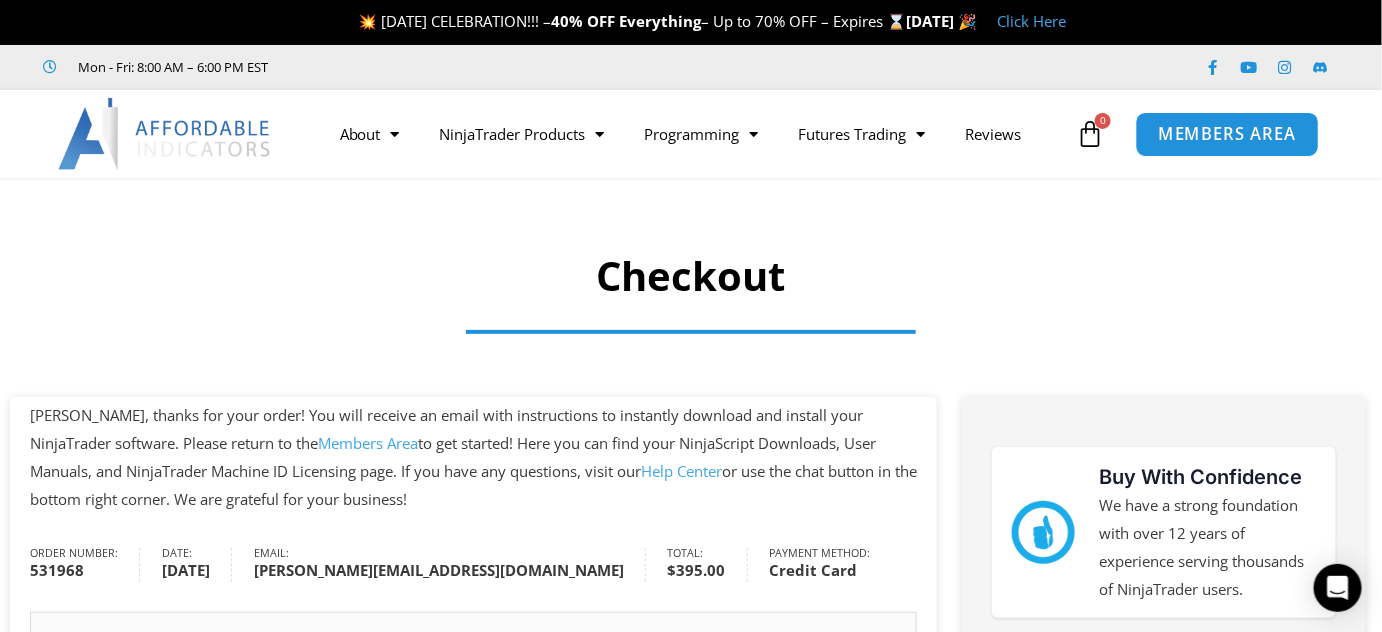 click on "MEMBERS AREA" at bounding box center [1227, 134] 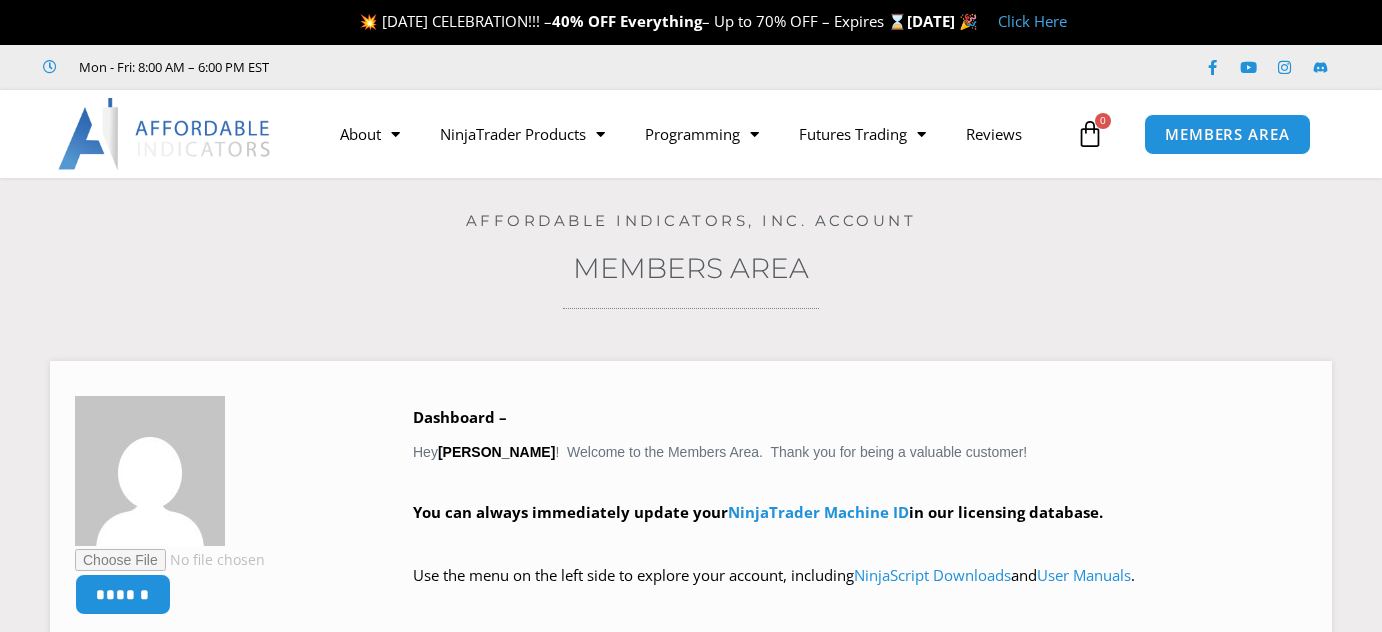scroll, scrollTop: 397, scrollLeft: 0, axis: vertical 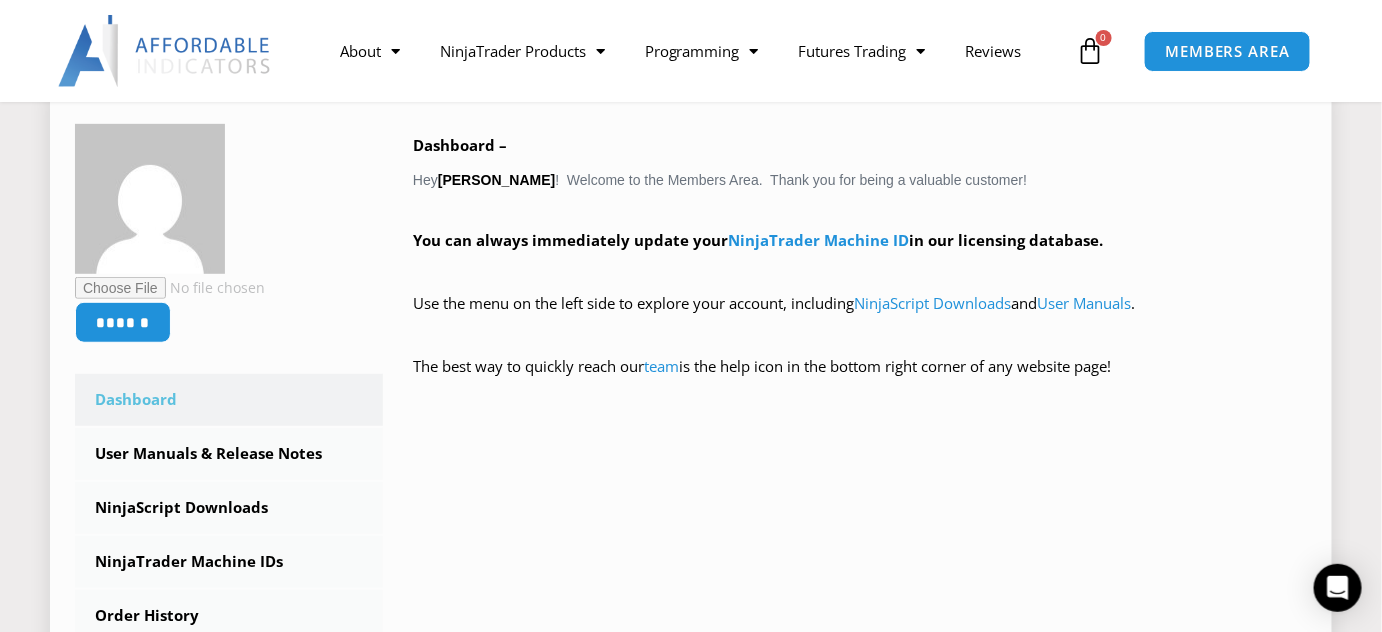 click on "Dashboard" at bounding box center (229, 400) 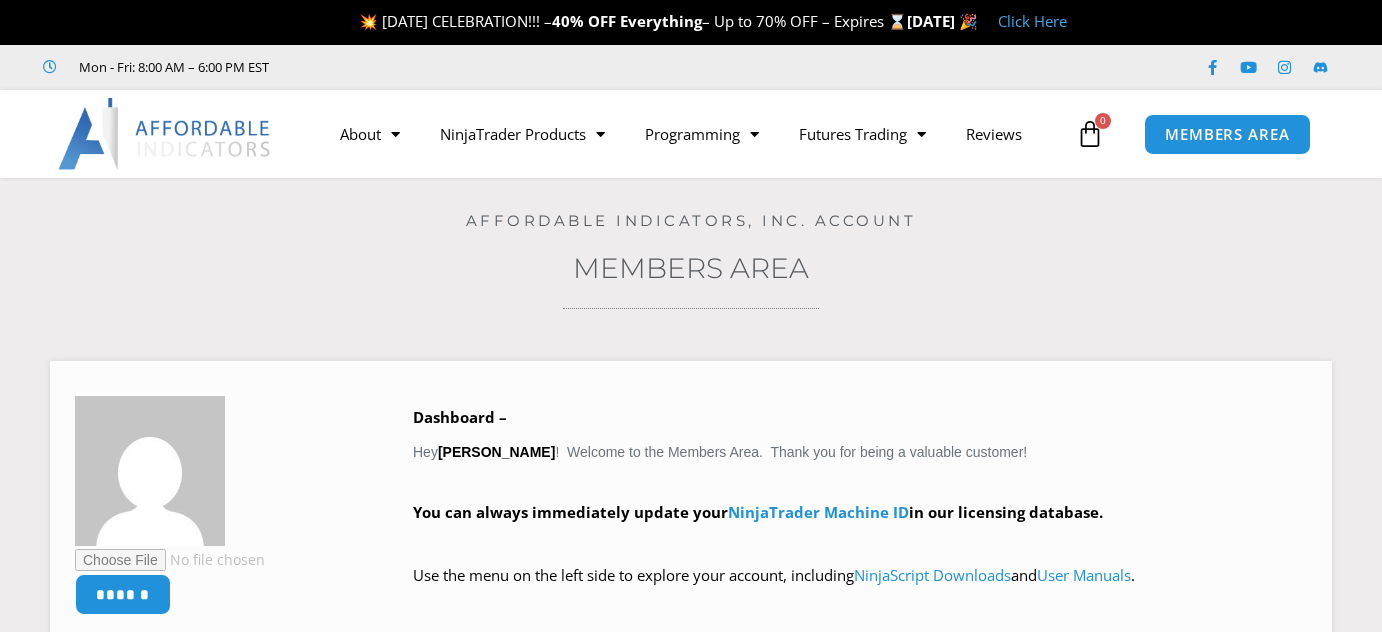 scroll, scrollTop: 0, scrollLeft: 0, axis: both 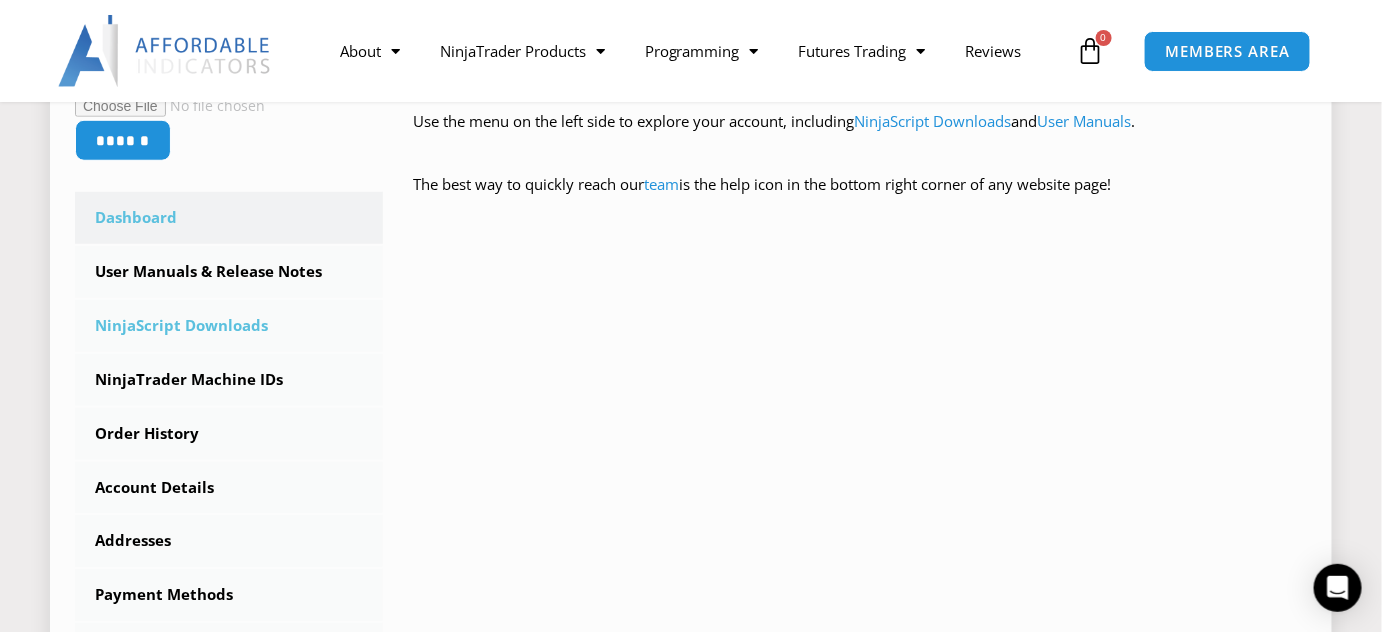 click on "NinjaScript Downloads" at bounding box center [229, 326] 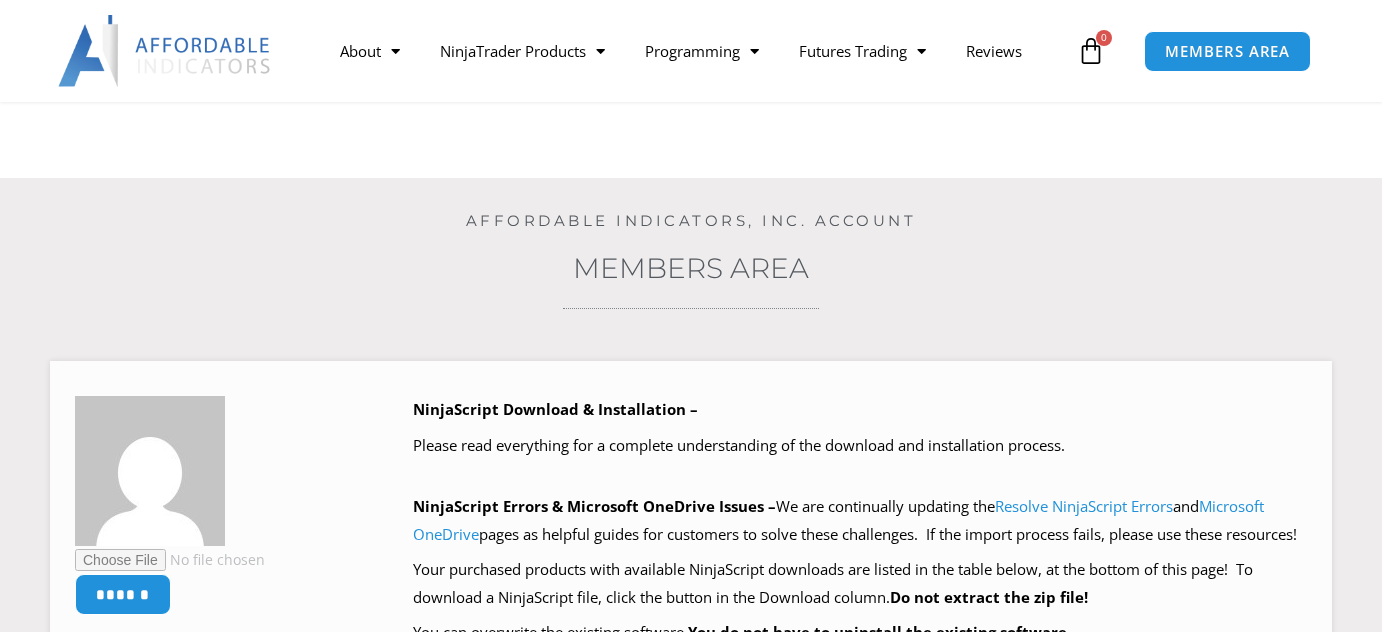 scroll, scrollTop: 454, scrollLeft: 0, axis: vertical 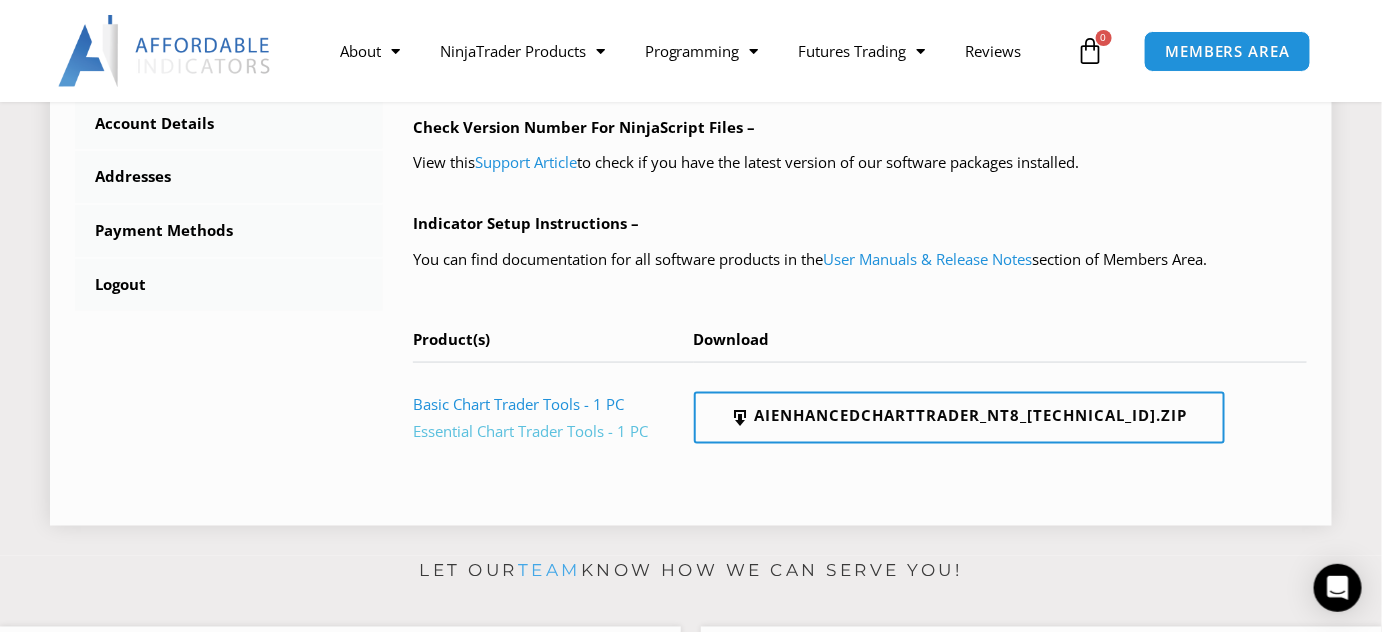 click on "Essential Chart Trader Tools - 1 PC" at bounding box center [530, 431] 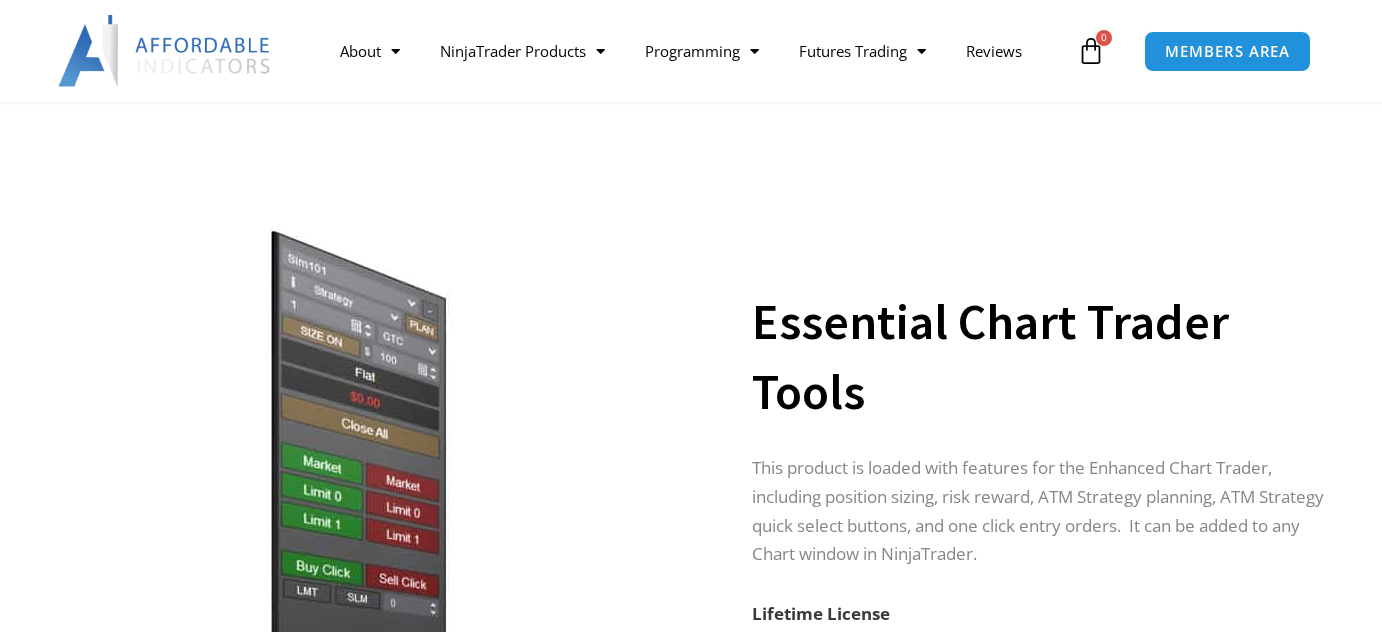 scroll, scrollTop: 636, scrollLeft: 0, axis: vertical 